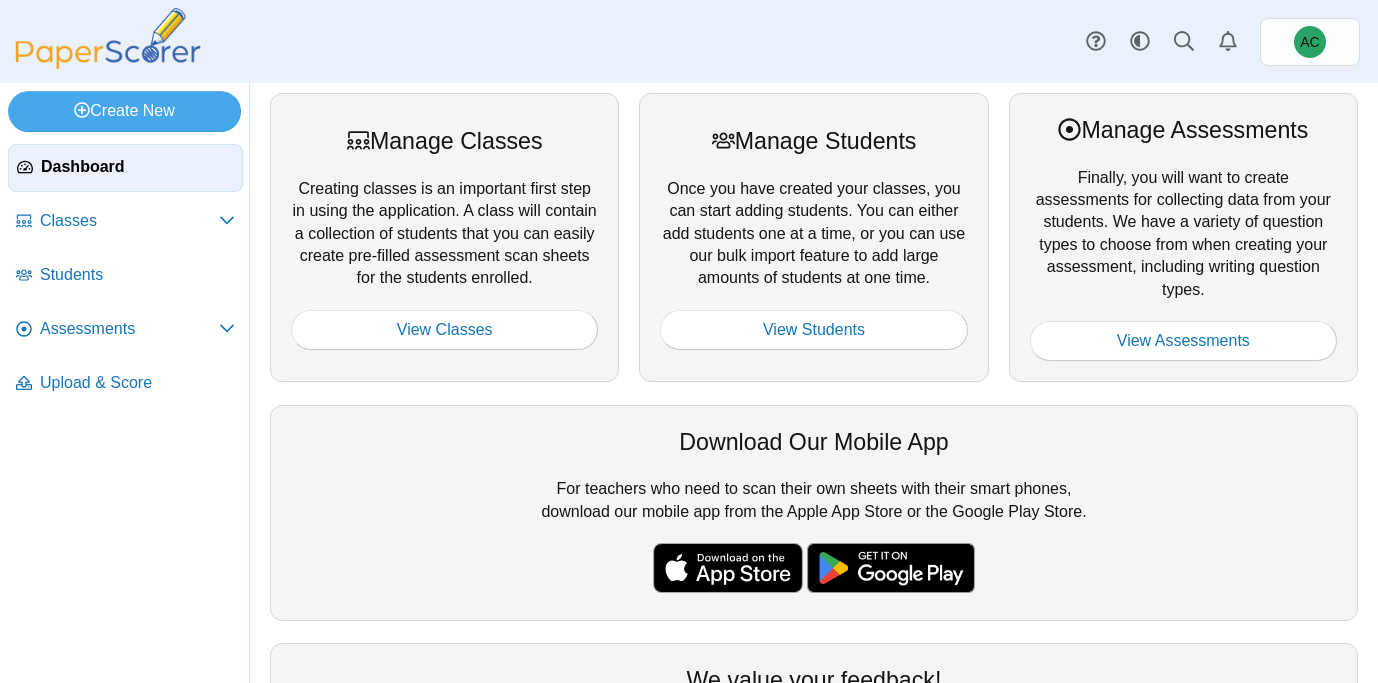 scroll, scrollTop: 0, scrollLeft: 0, axis: both 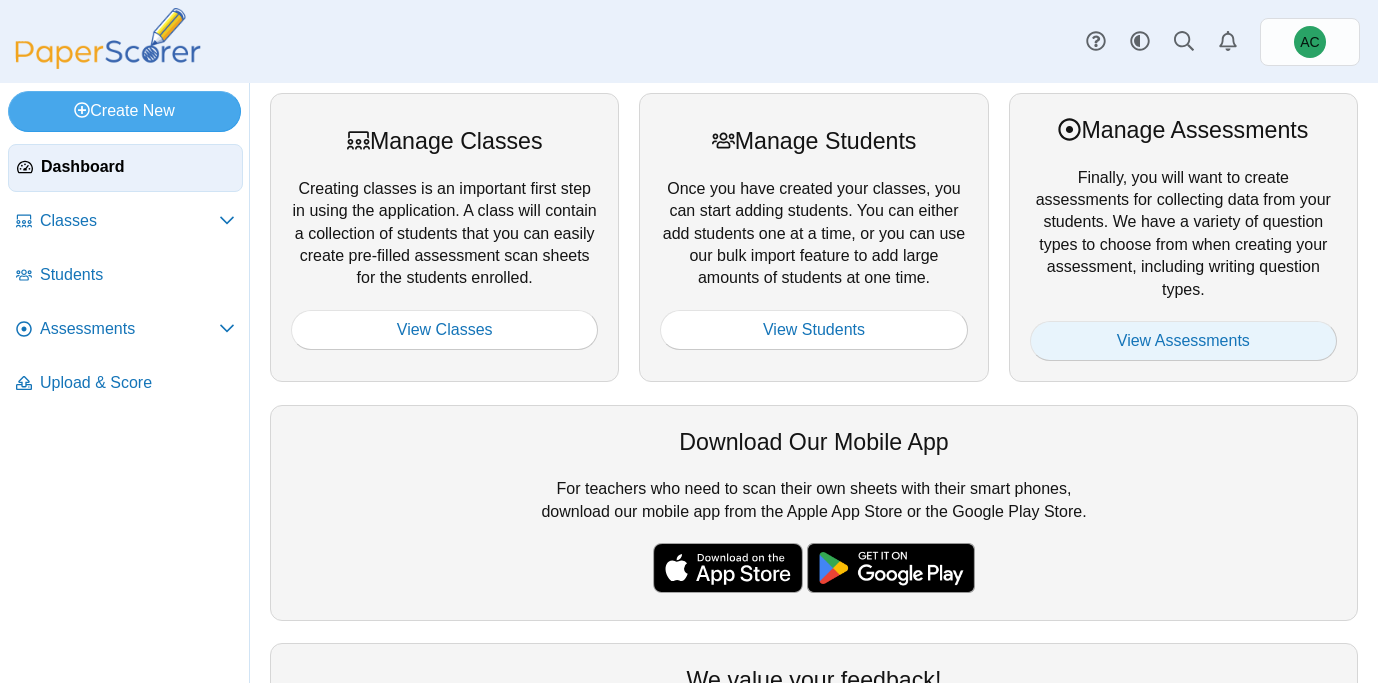click on "View Assessments" at bounding box center (1183, 341) 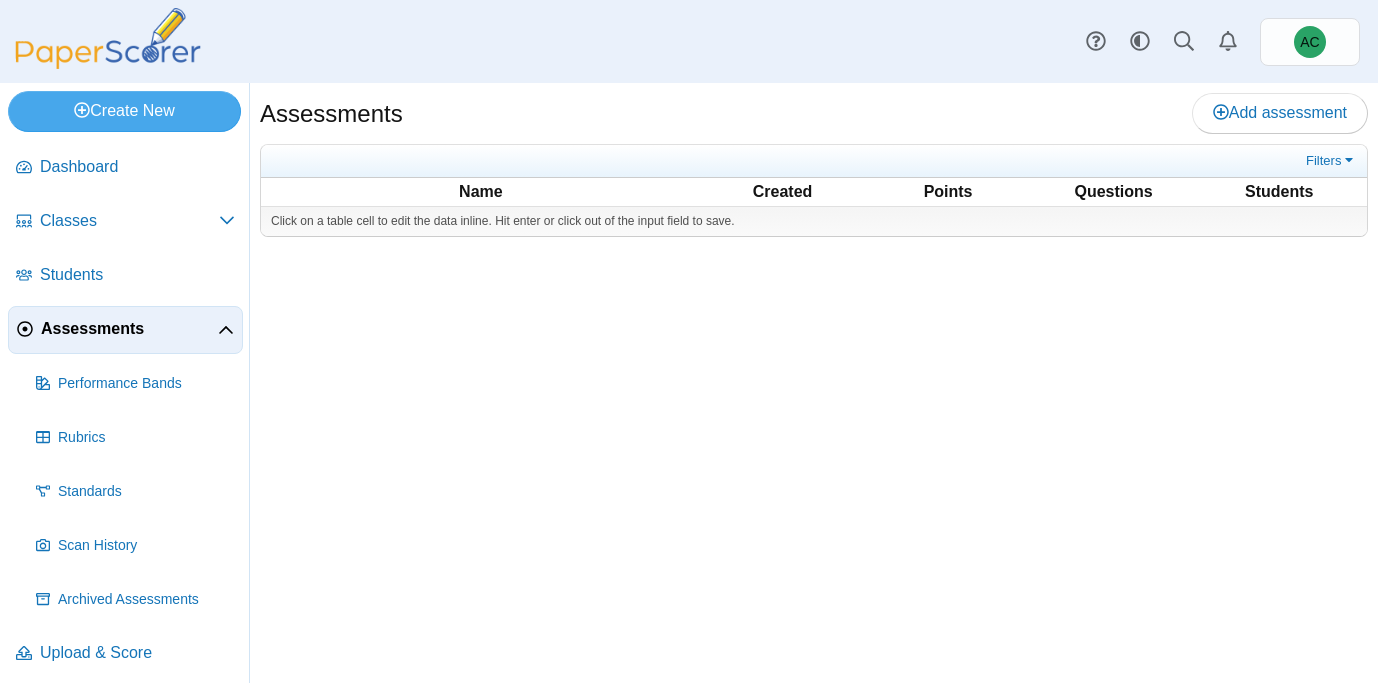 scroll, scrollTop: 0, scrollLeft: 0, axis: both 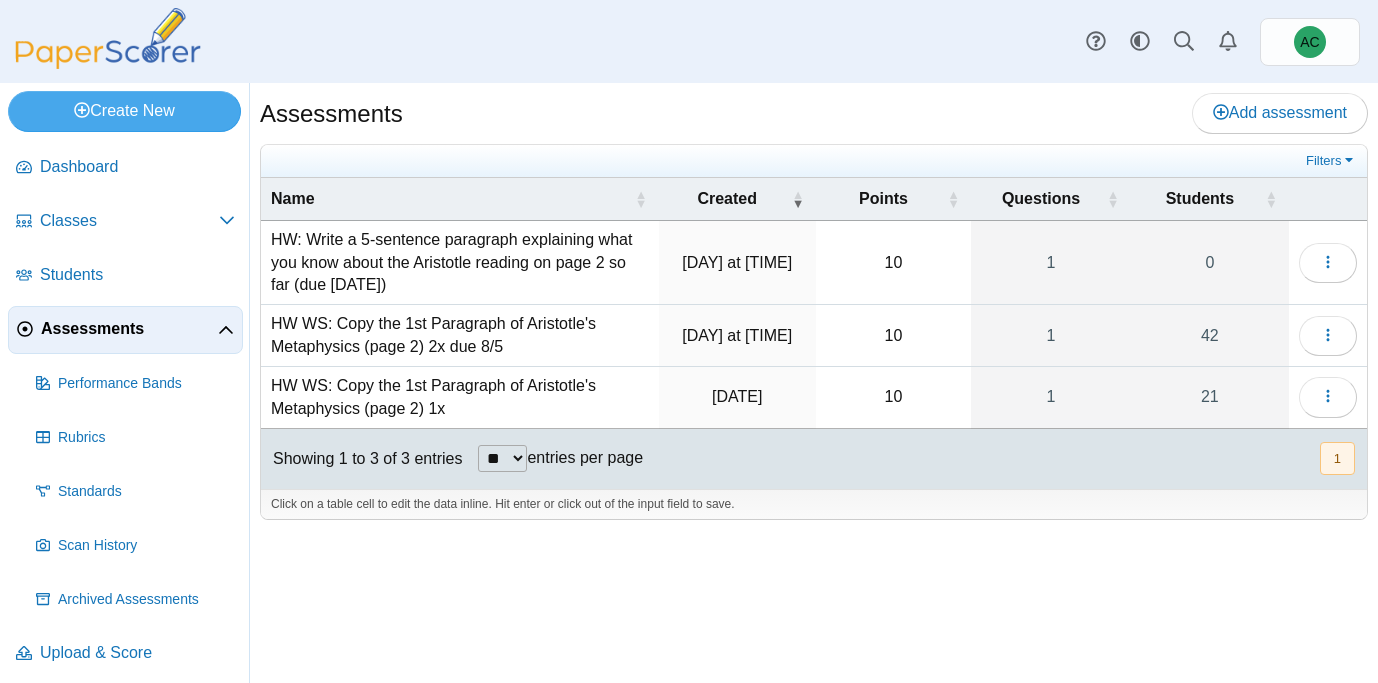 click on "HW WS: Copy the 1st Paragraph of Aristotle's Metaphysics (page 2) 2x due 8/5" at bounding box center [460, 336] 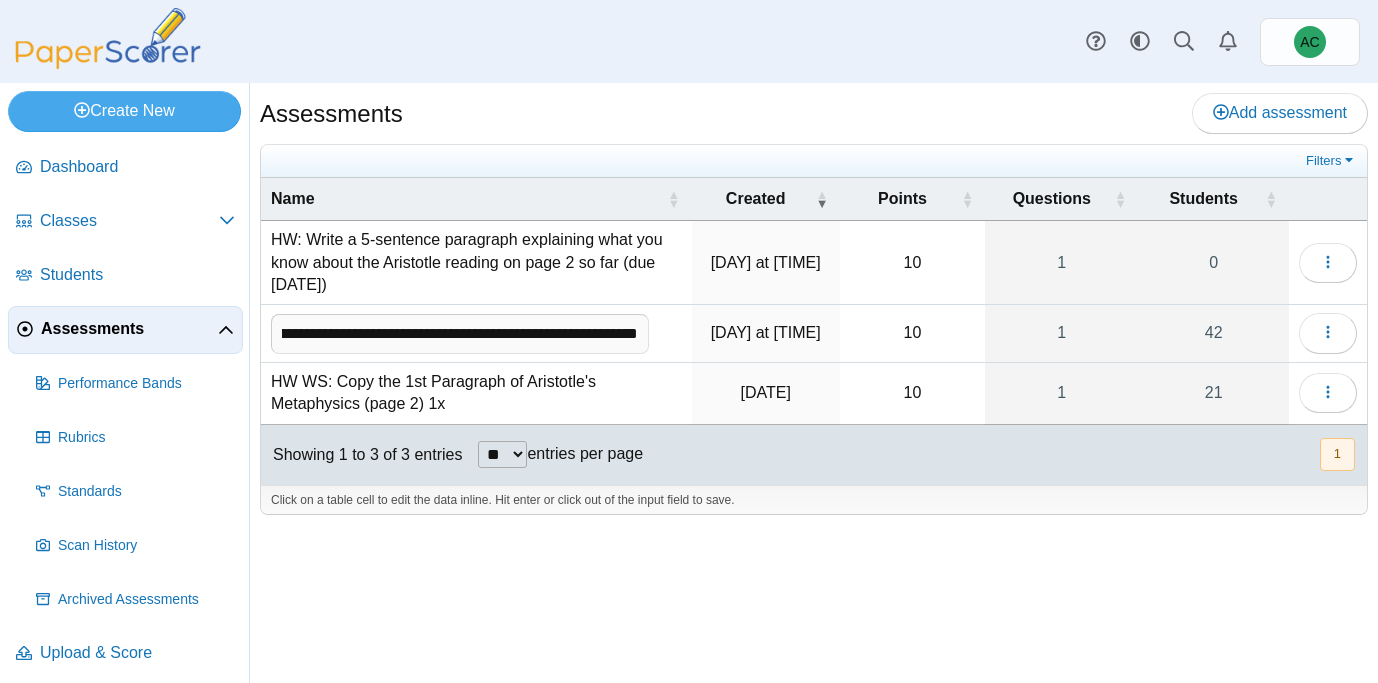 scroll, scrollTop: 0, scrollLeft: 0, axis: both 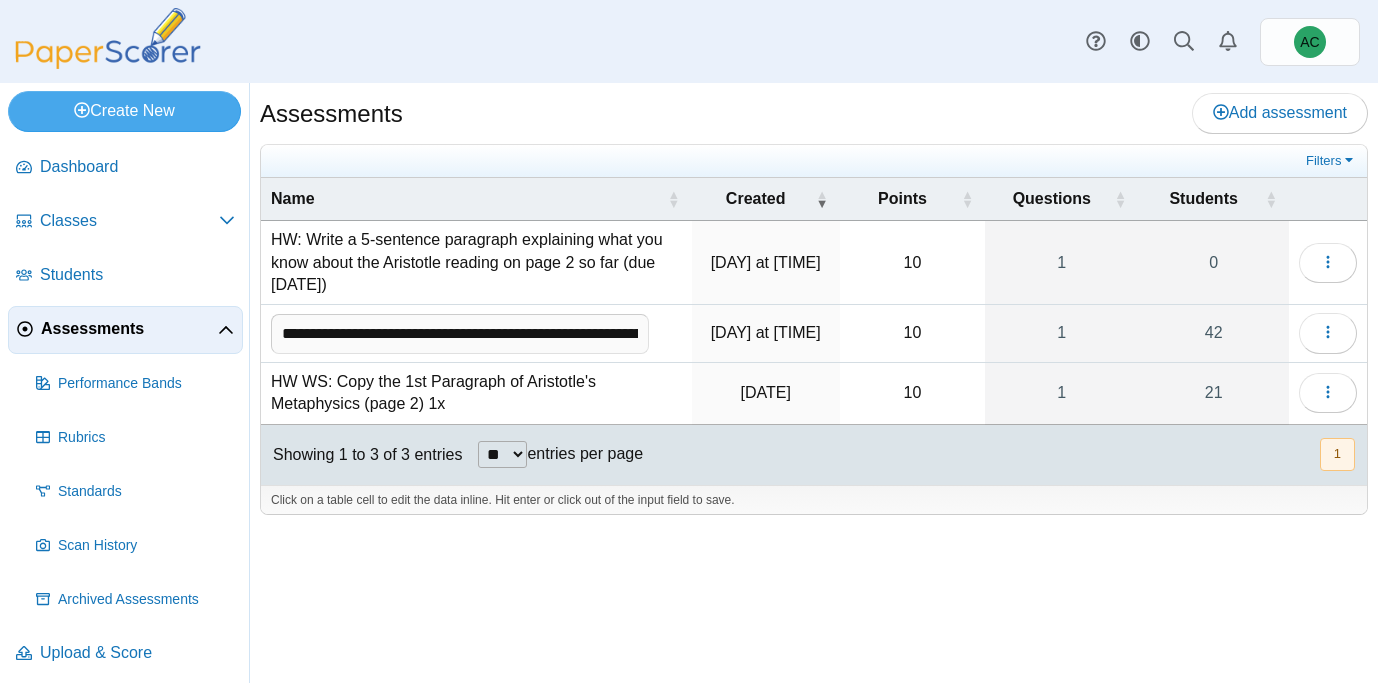 click on "HW WS: Copy the 1st Paragraph of Aristotle's Metaphysics (page 2) 1x" at bounding box center (476, 394) 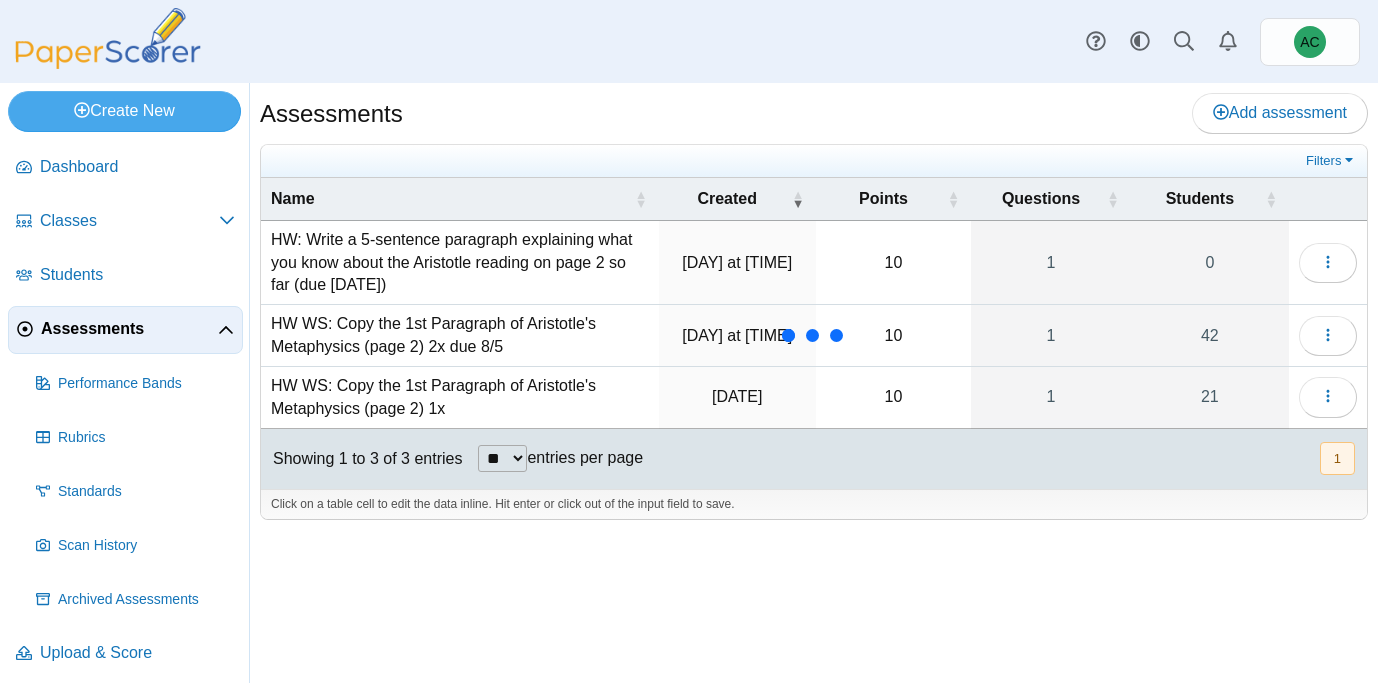 click on "HW WS: Copy the 1st Paragraph of Aristotle's Metaphysics (page 2) 1x" at bounding box center (460, 398) 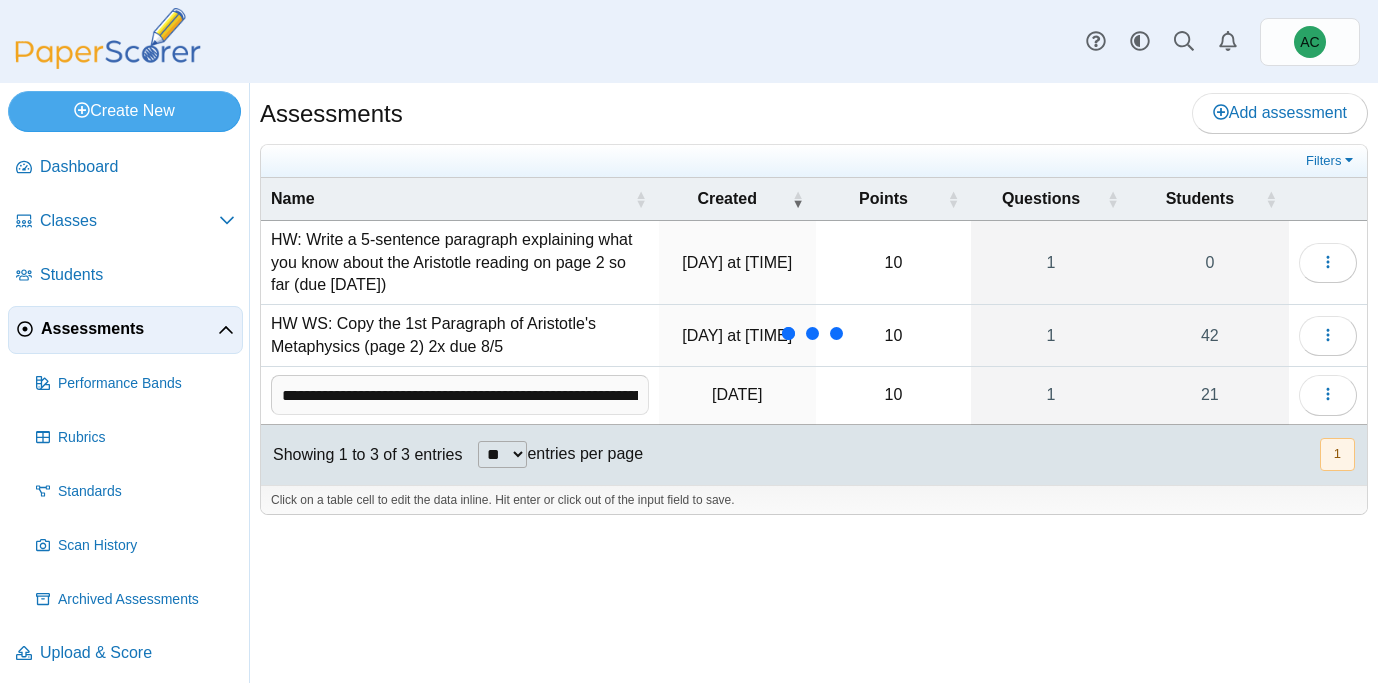 scroll, scrollTop: 0, scrollLeft: 152, axis: horizontal 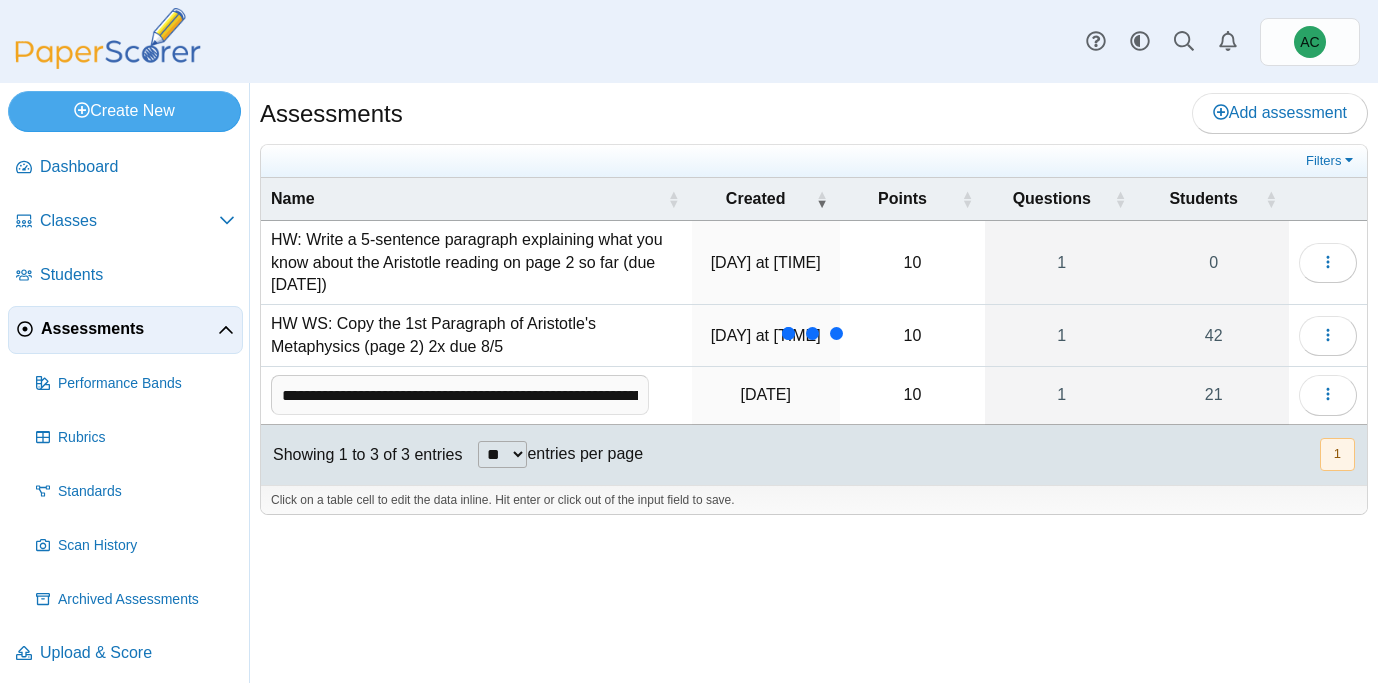click on "Assessments
Add assessment
10 1" at bounding box center [814, 383] 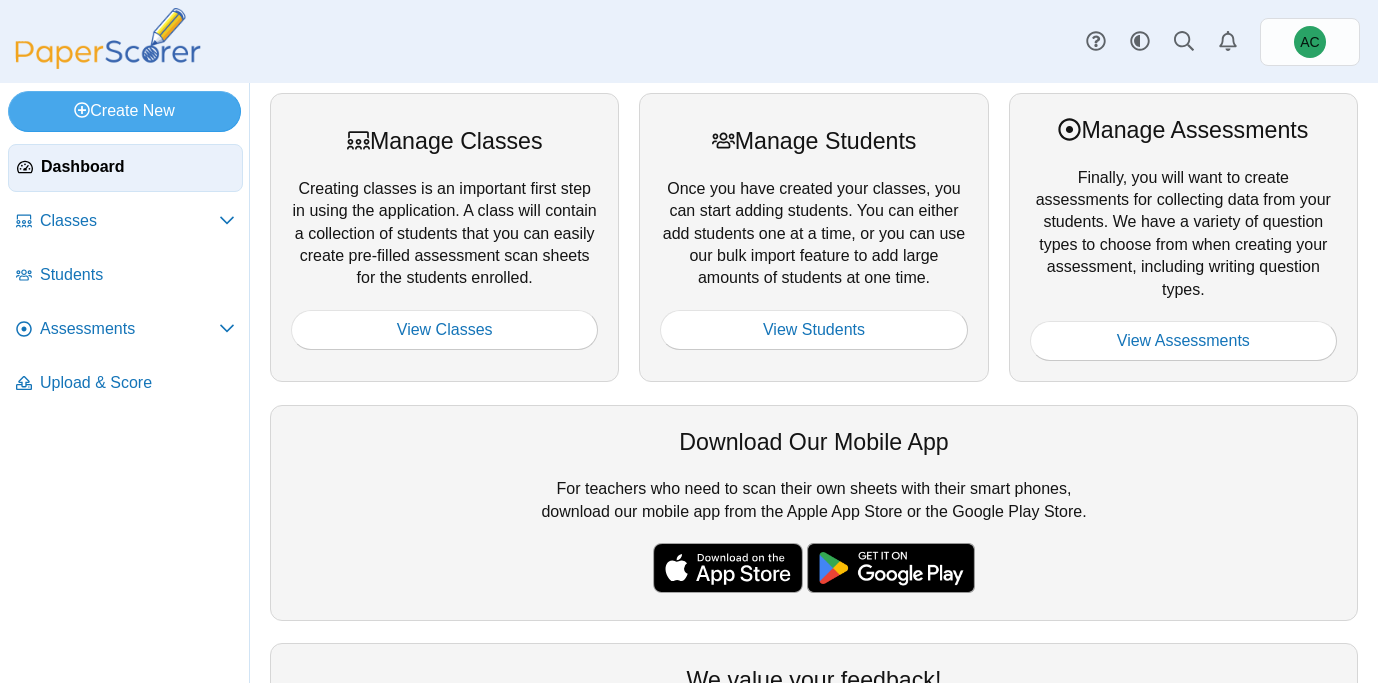 scroll, scrollTop: 0, scrollLeft: 0, axis: both 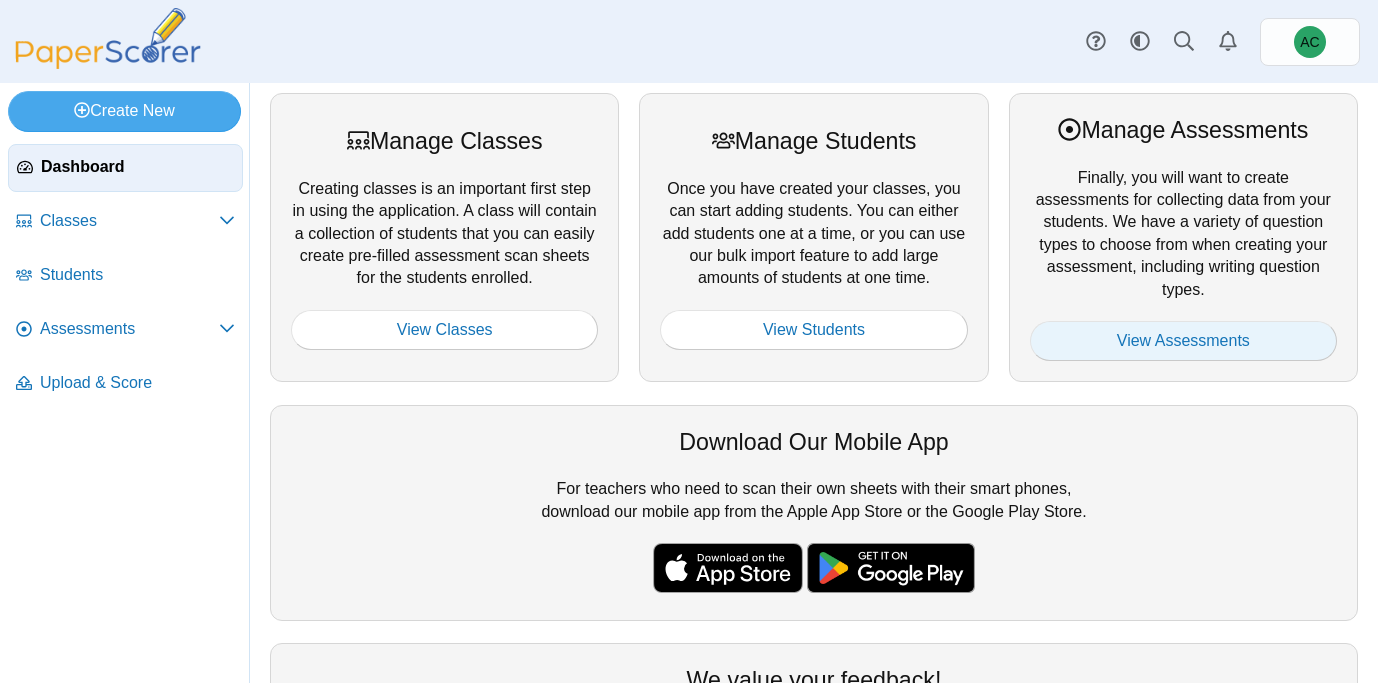 click on "View Assessments" at bounding box center [1183, 341] 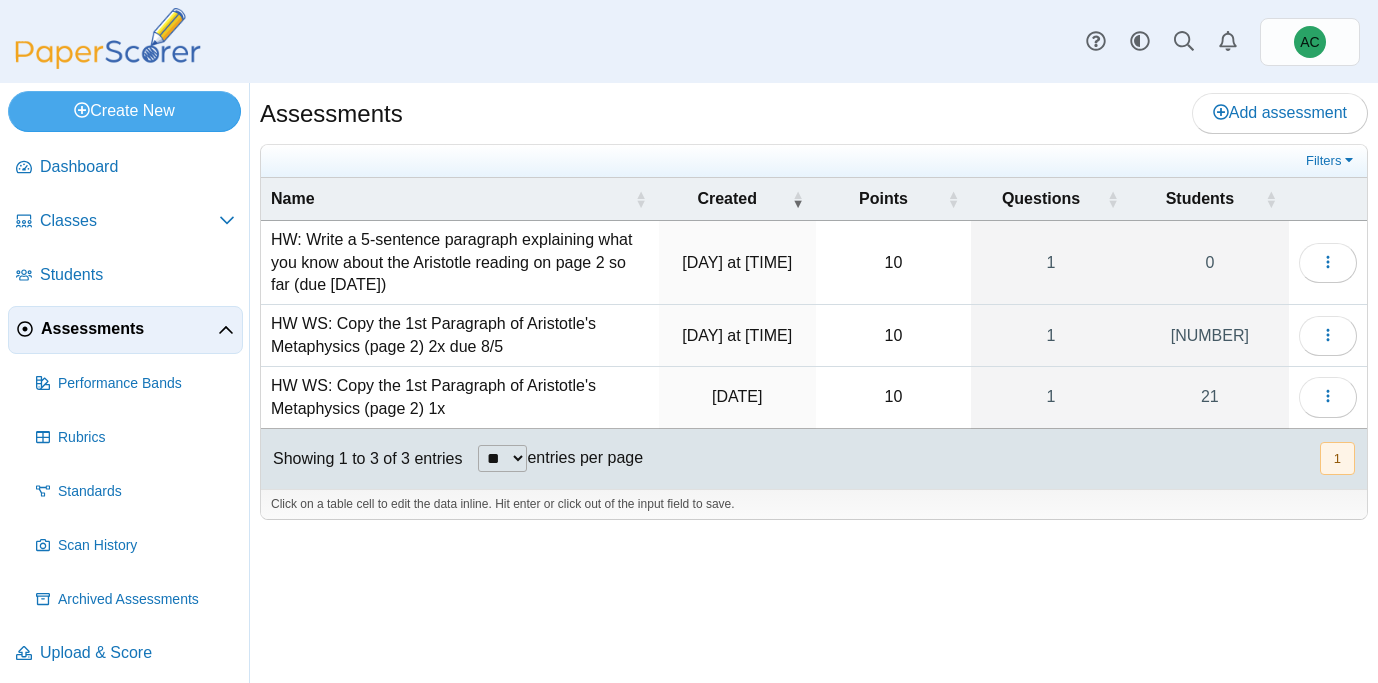 scroll, scrollTop: 0, scrollLeft: 0, axis: both 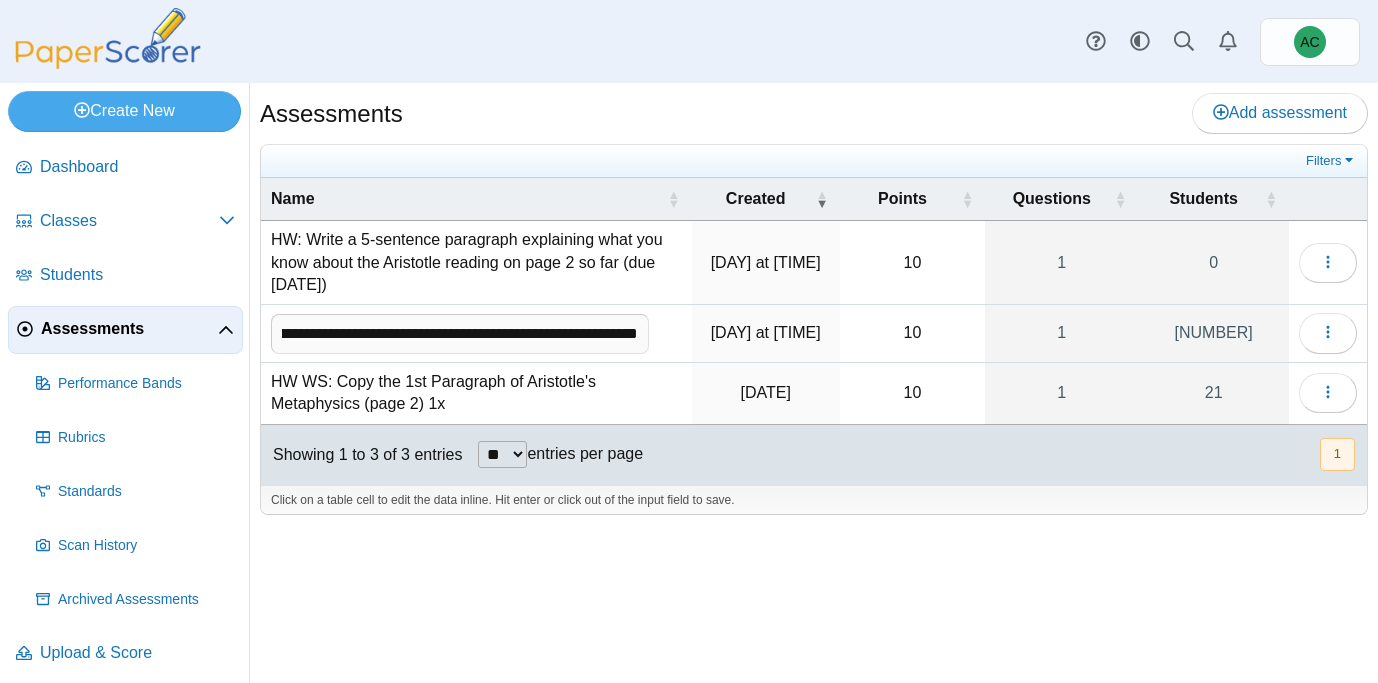click on "**********" at bounding box center (460, 334) 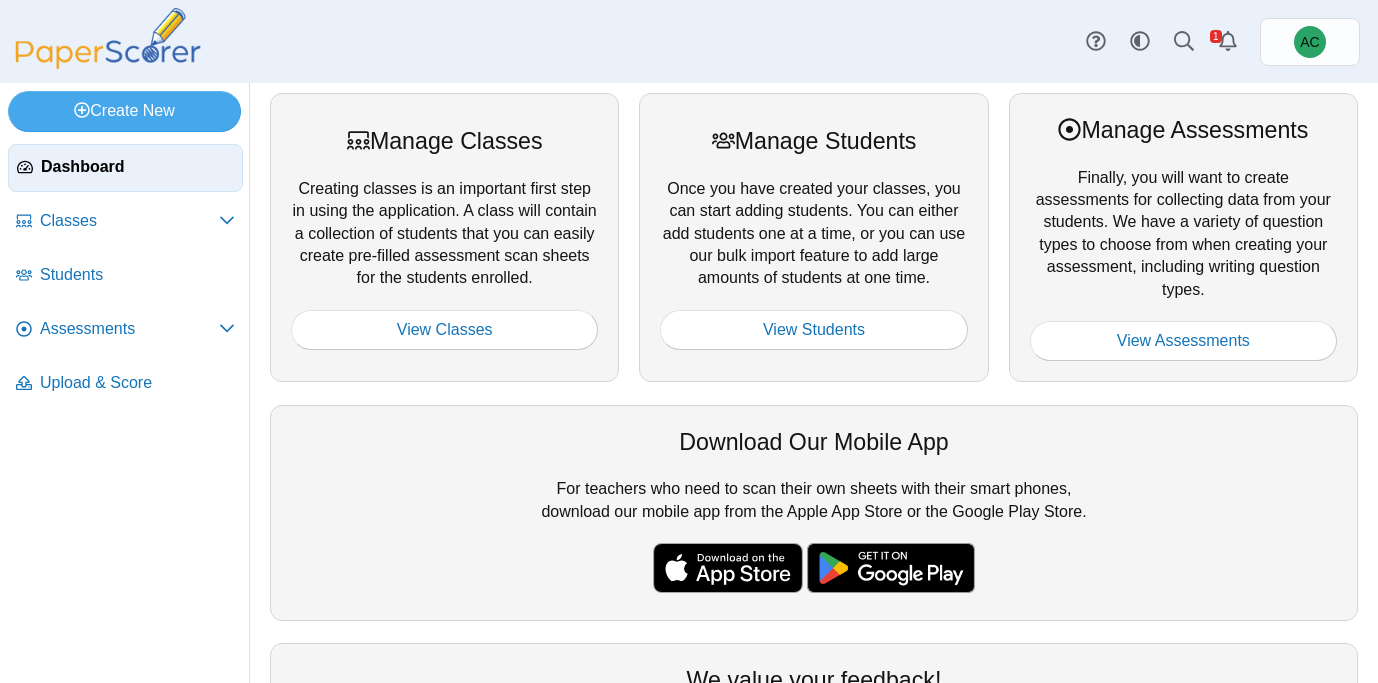 scroll, scrollTop: 0, scrollLeft: 0, axis: both 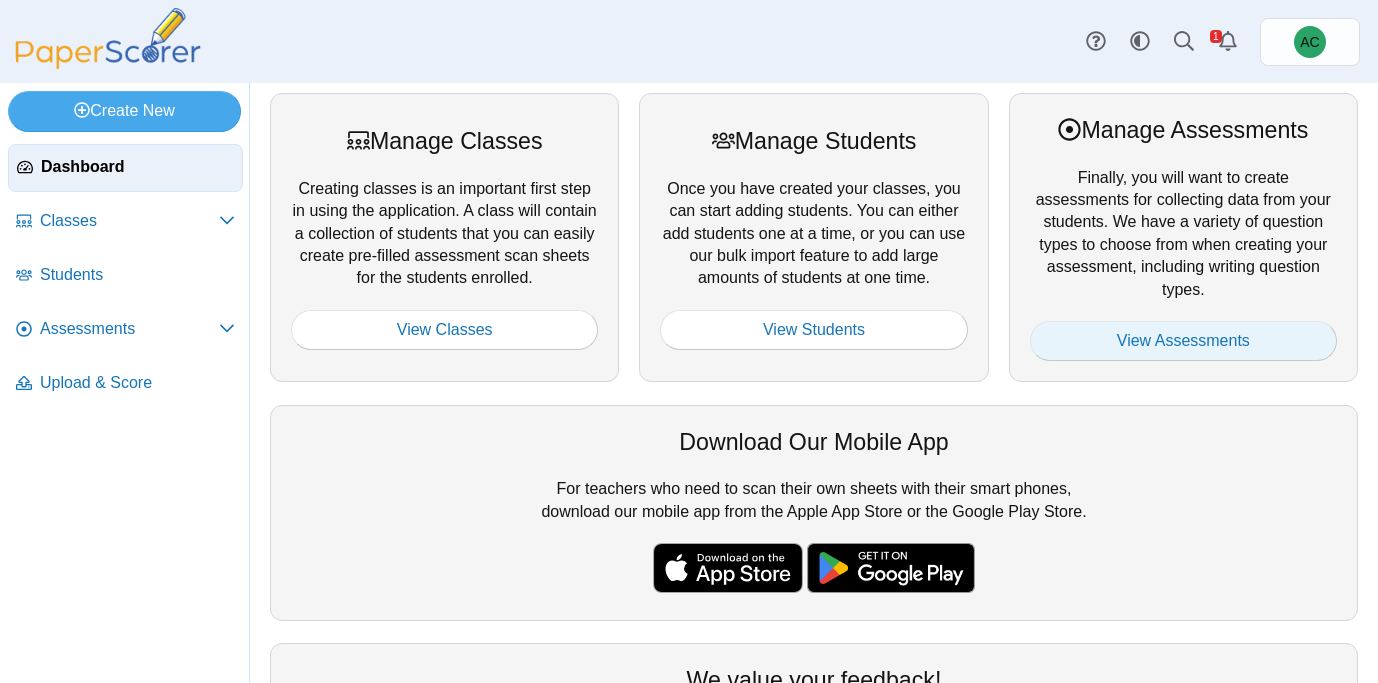 click on "View Assessments" at bounding box center (1183, 341) 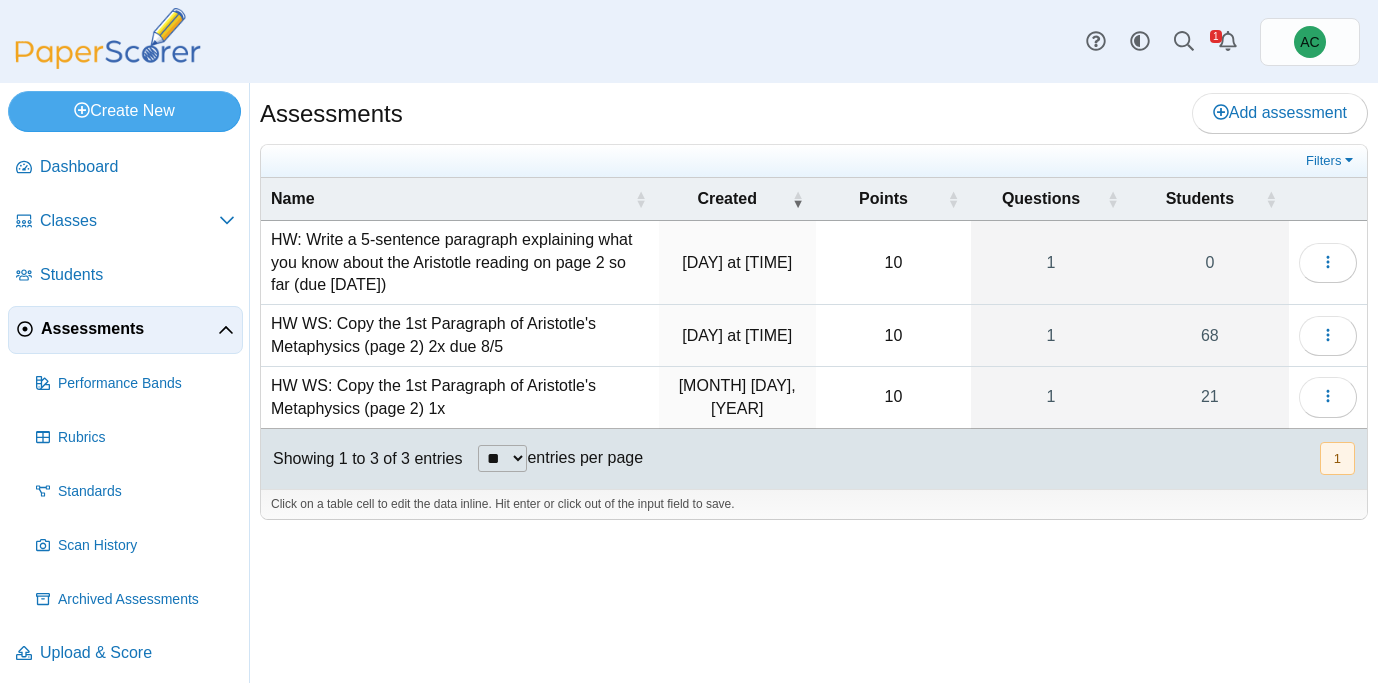 scroll, scrollTop: 0, scrollLeft: 0, axis: both 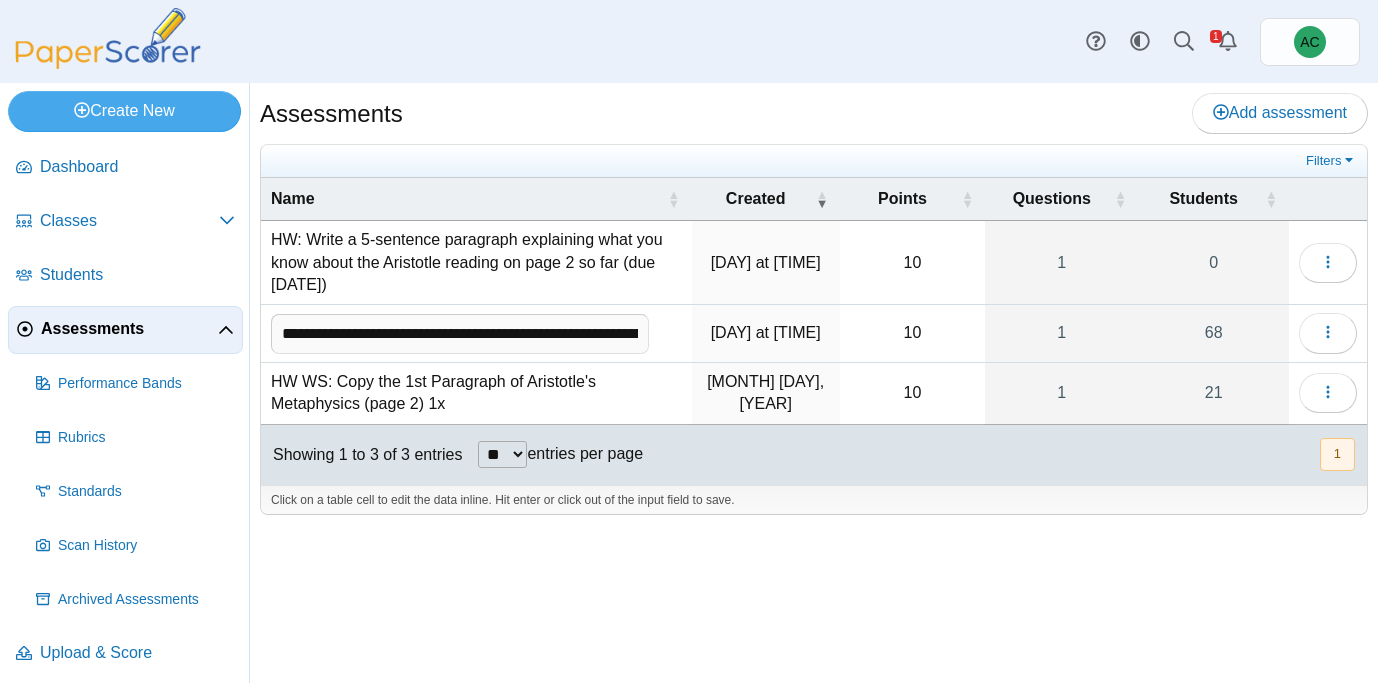 click on "Assessments
Add assessment
10 1" at bounding box center (814, 383) 